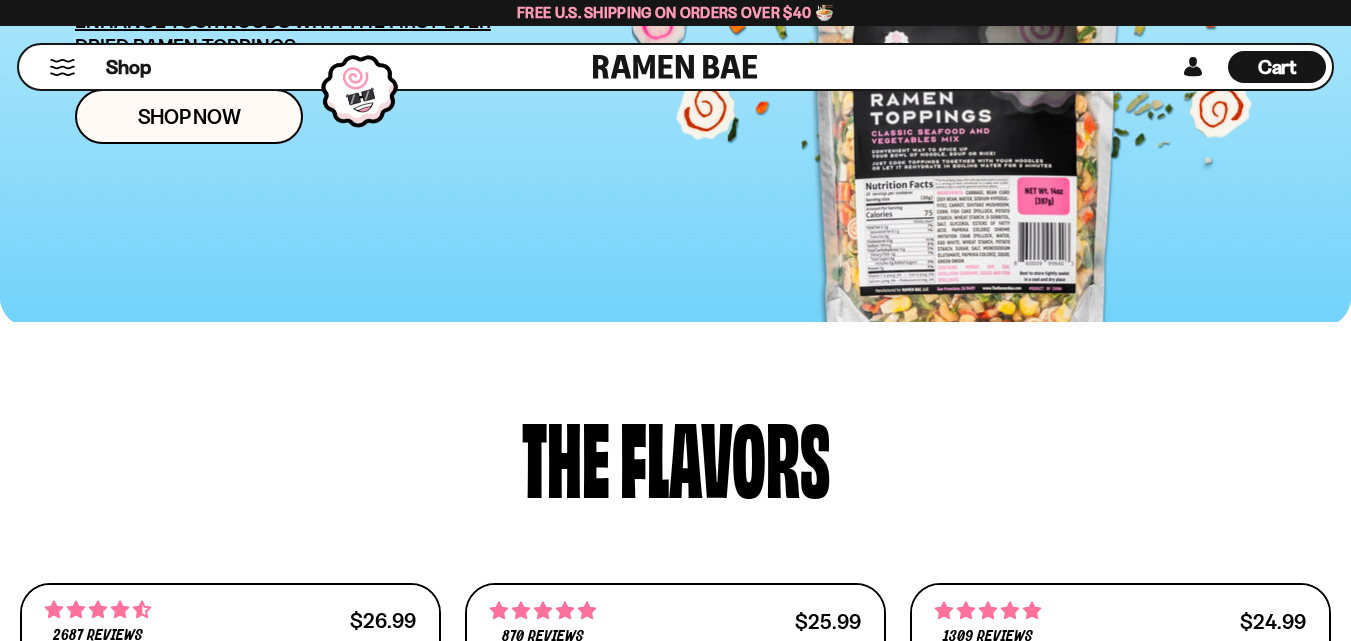scroll, scrollTop: 500, scrollLeft: 0, axis: vertical 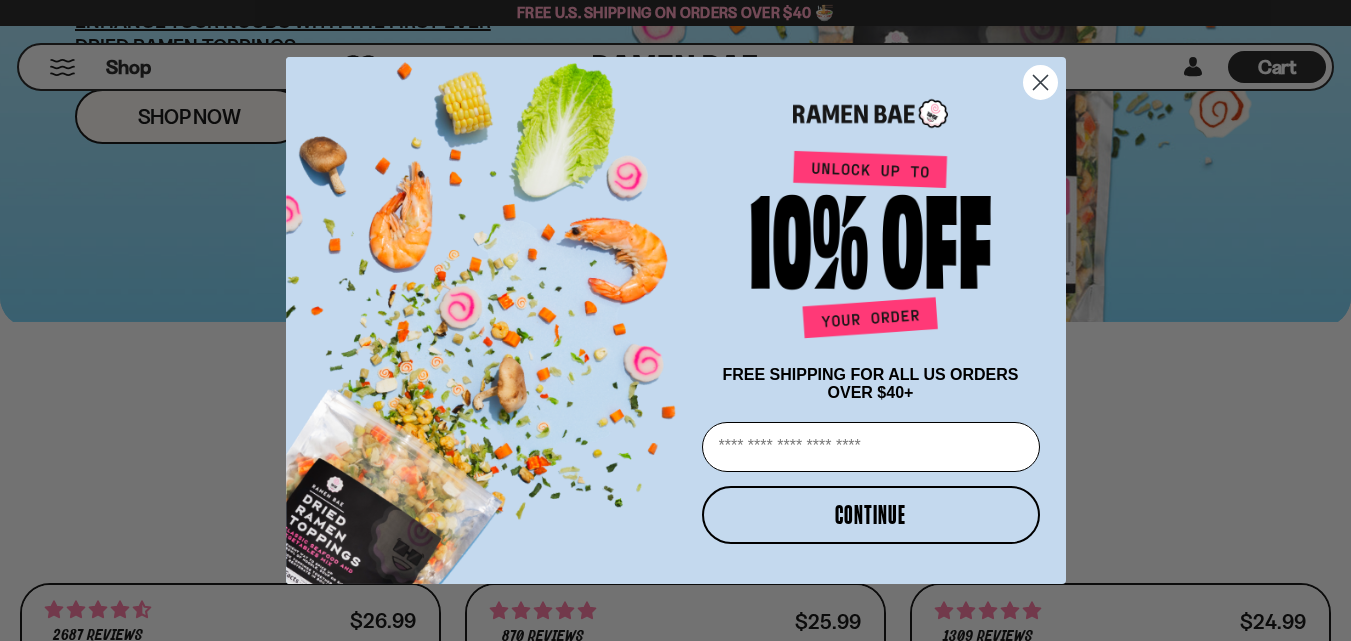 click 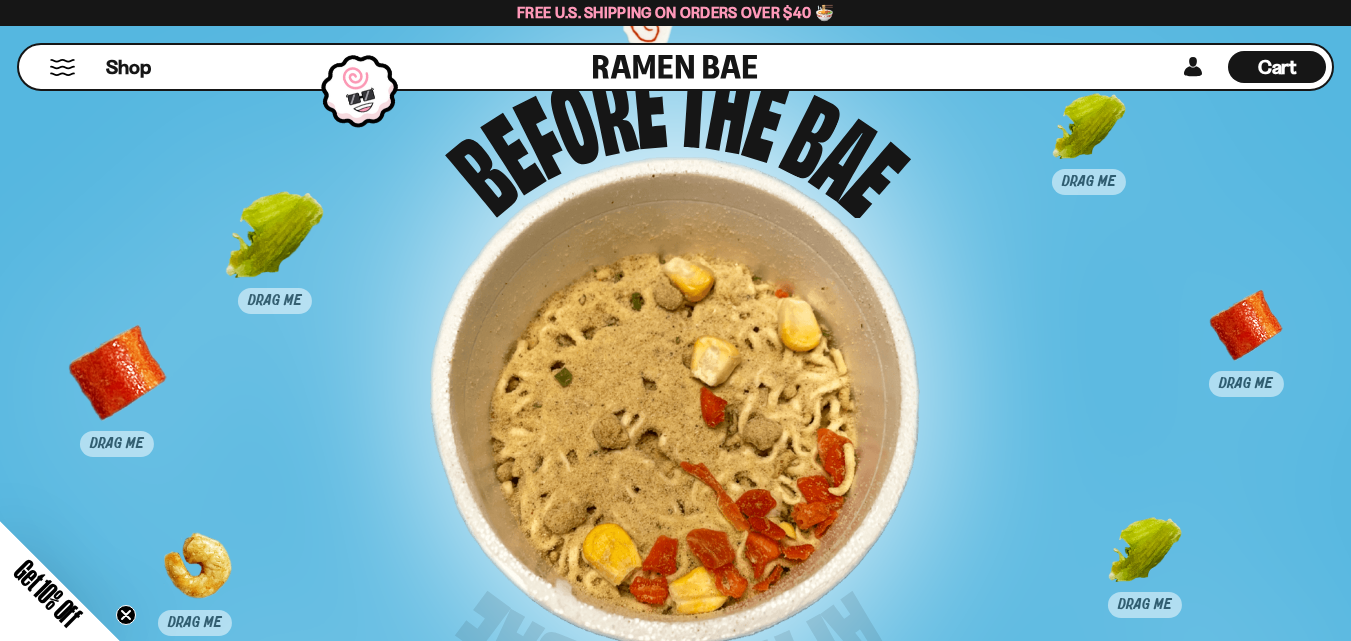 scroll, scrollTop: 9826, scrollLeft: 0, axis: vertical 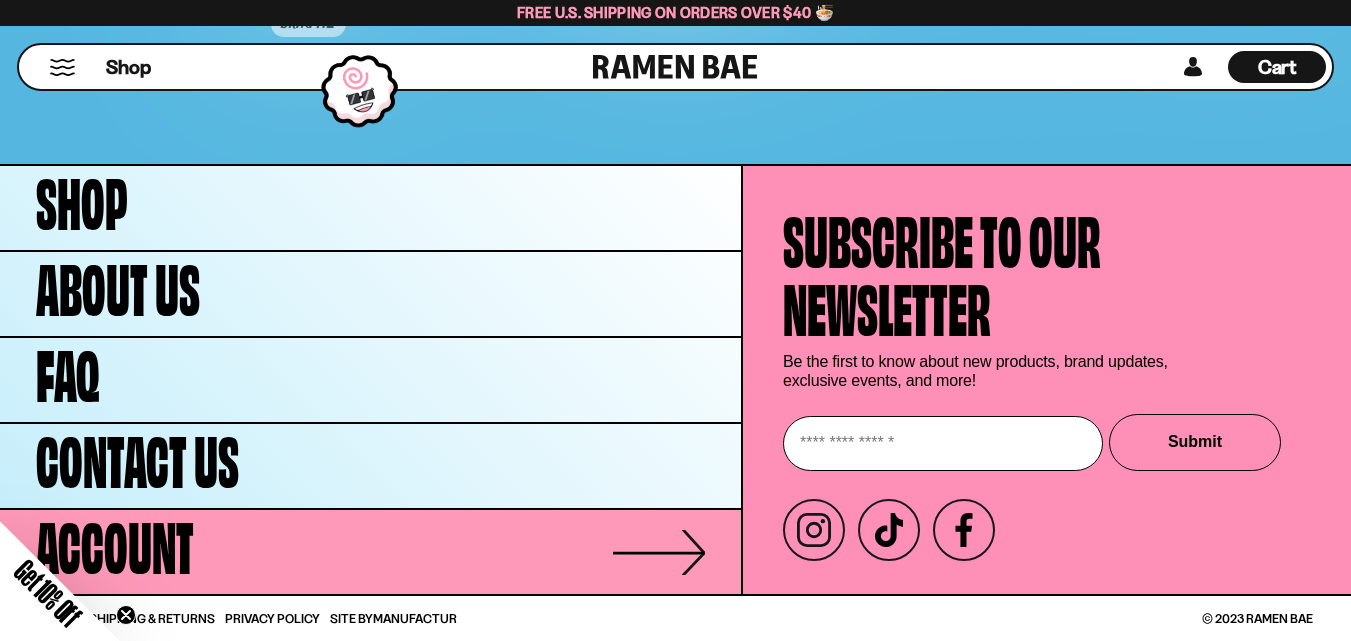 click on "Account" at bounding box center (115, 542) 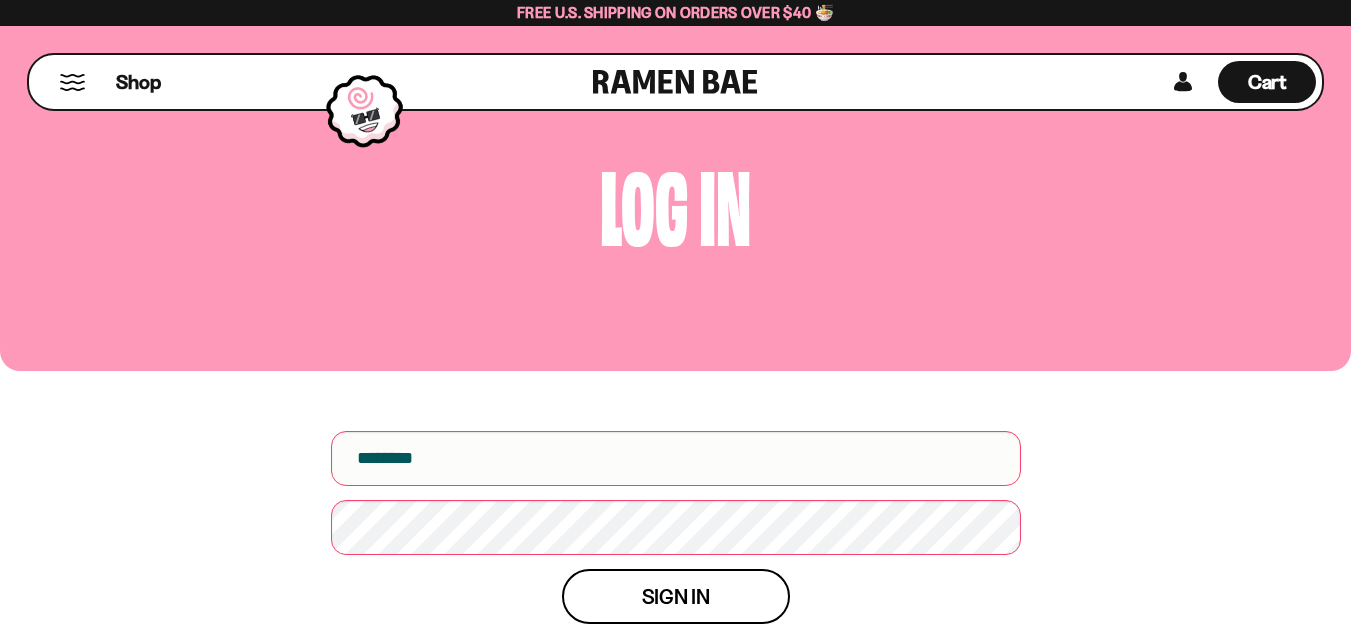 scroll, scrollTop: 0, scrollLeft: 0, axis: both 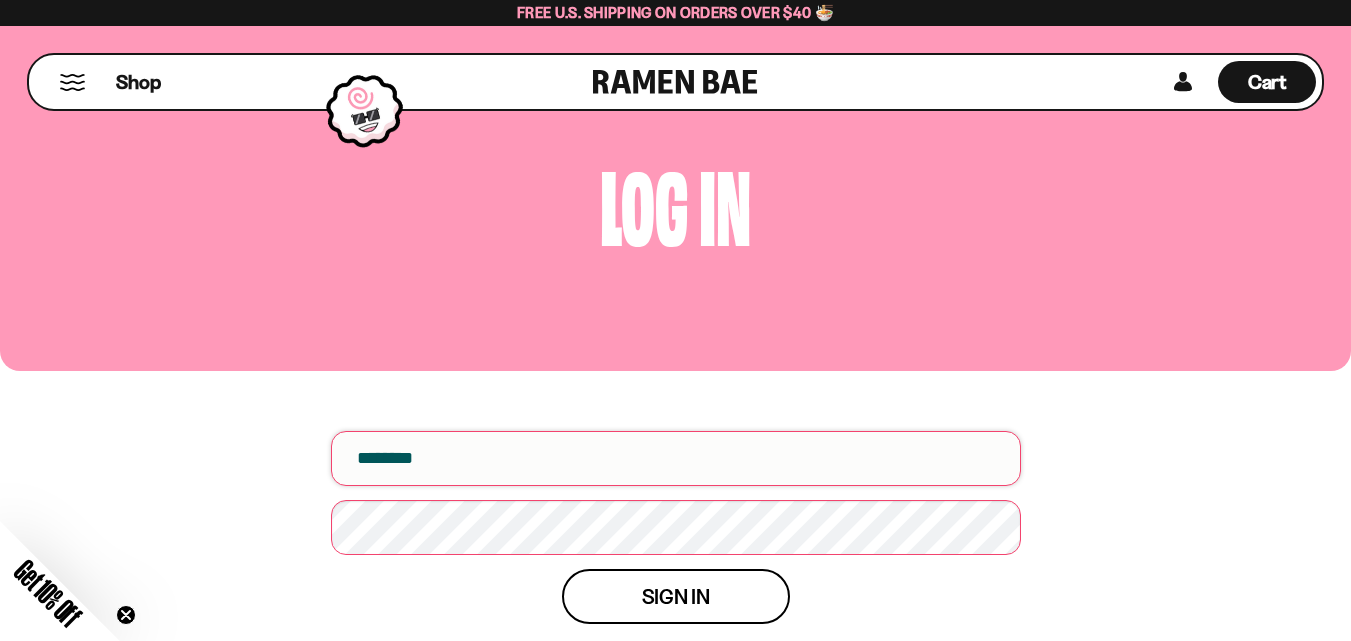 click at bounding box center (676, 458) 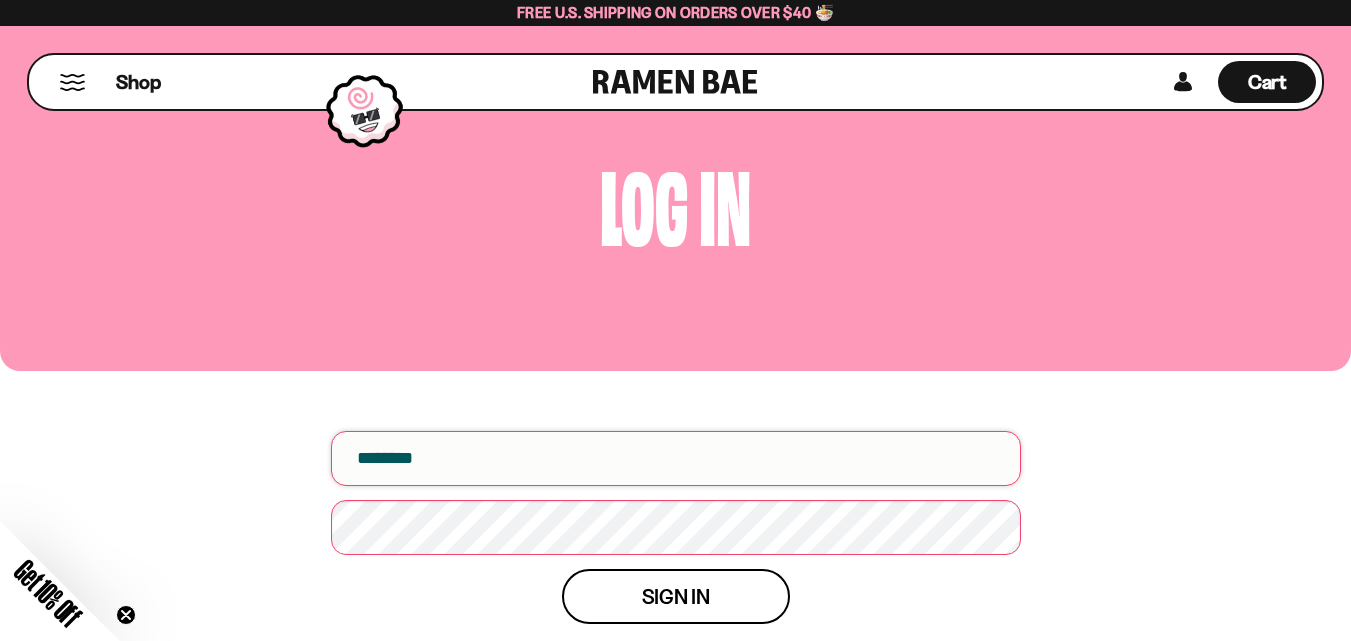 type on "**********" 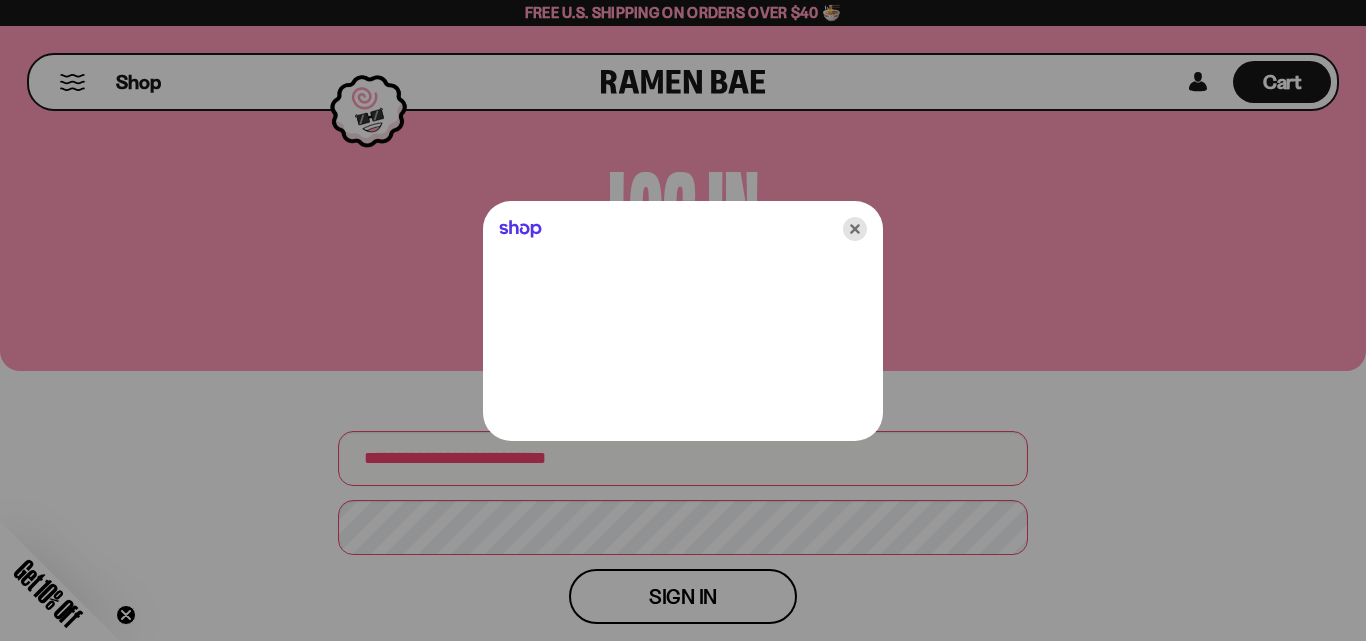click 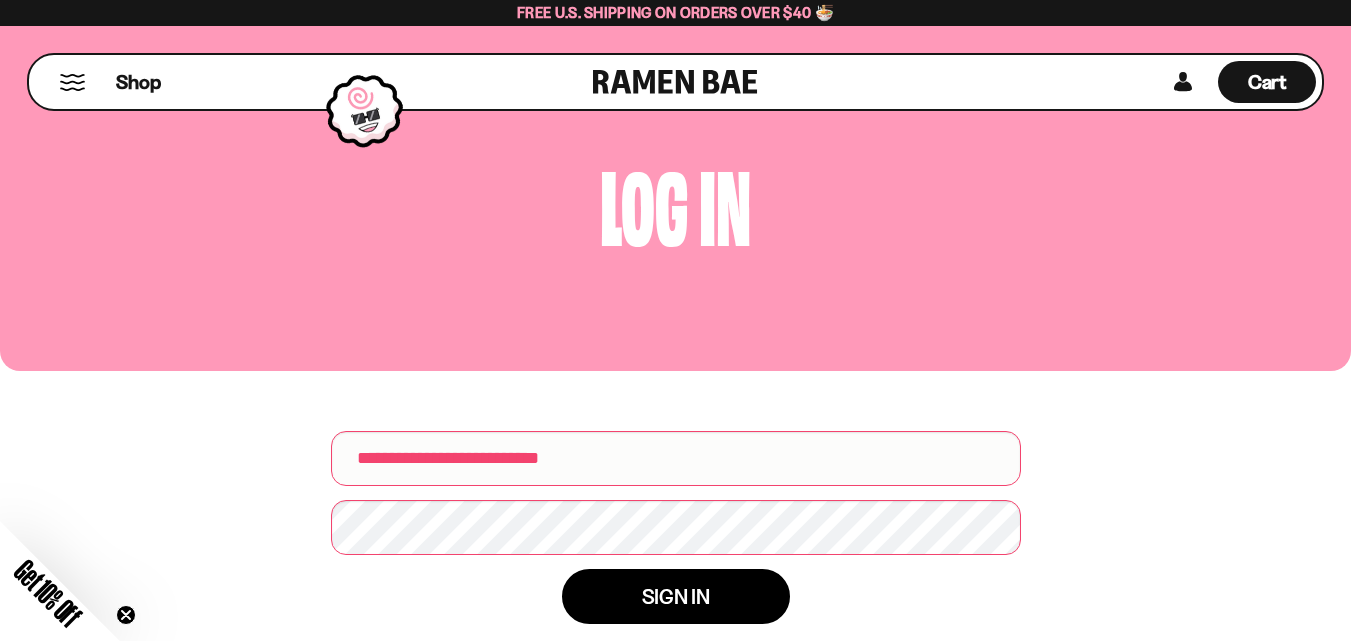 click on "Sign in" at bounding box center (676, 596) 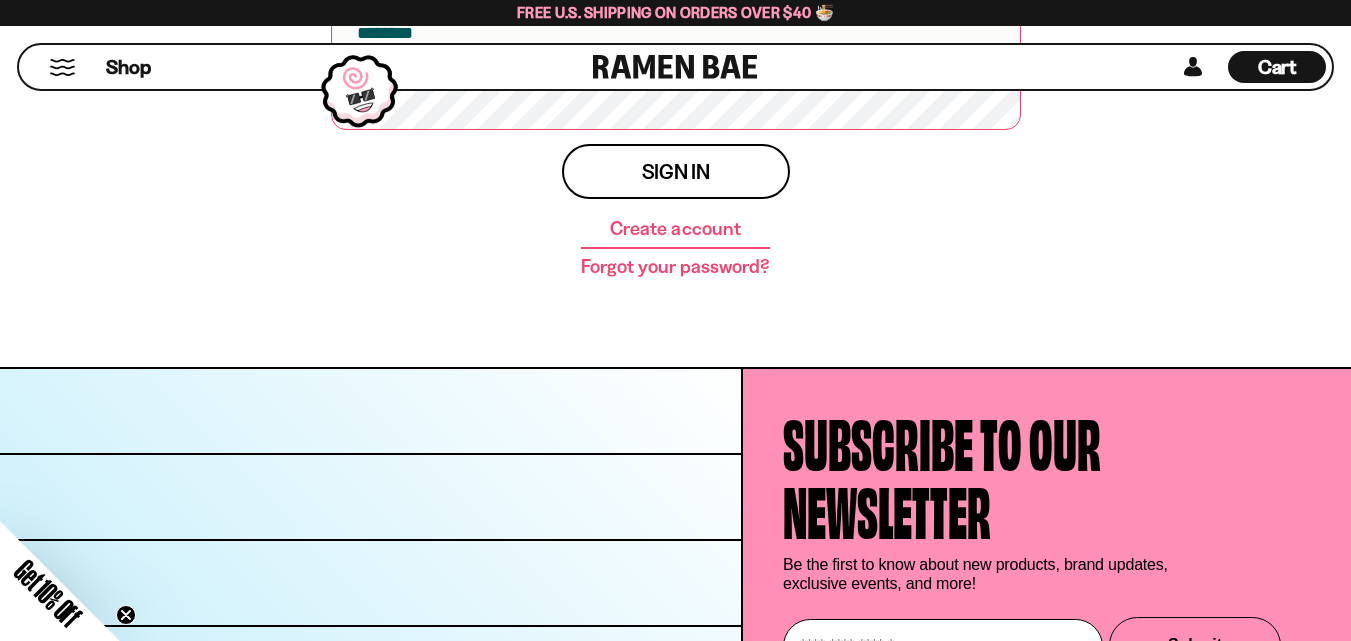 scroll, scrollTop: 500, scrollLeft: 0, axis: vertical 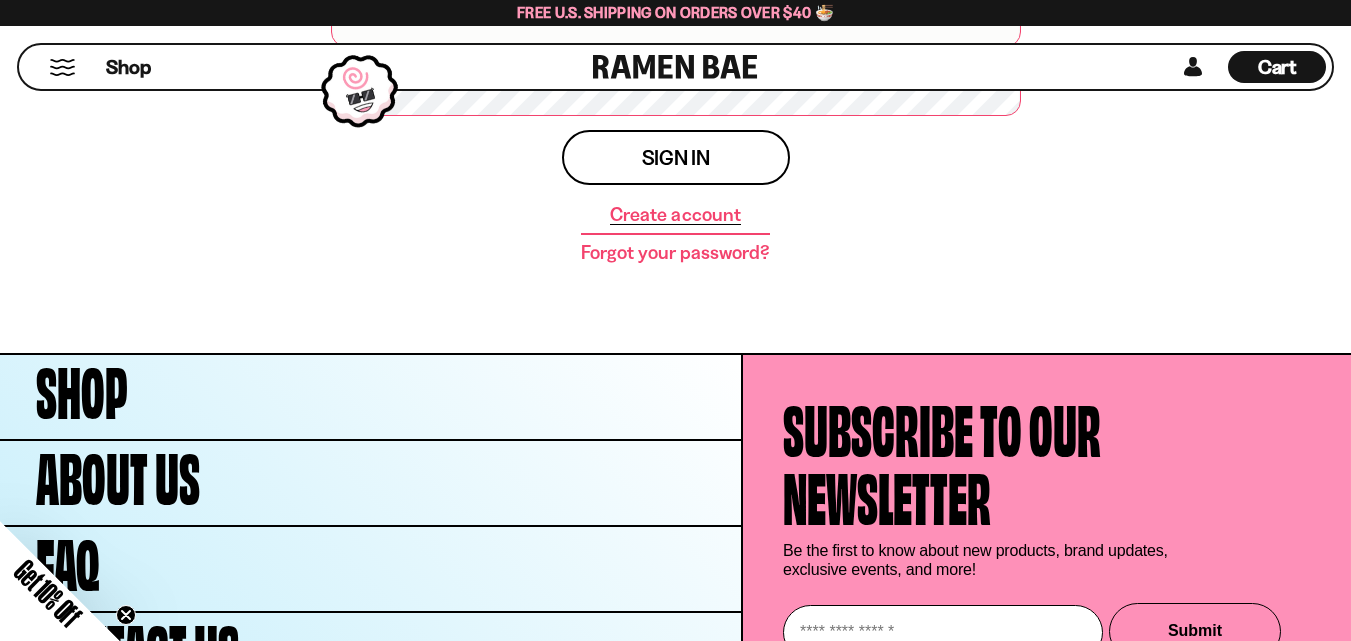 click on "Create account" at bounding box center [675, 215] 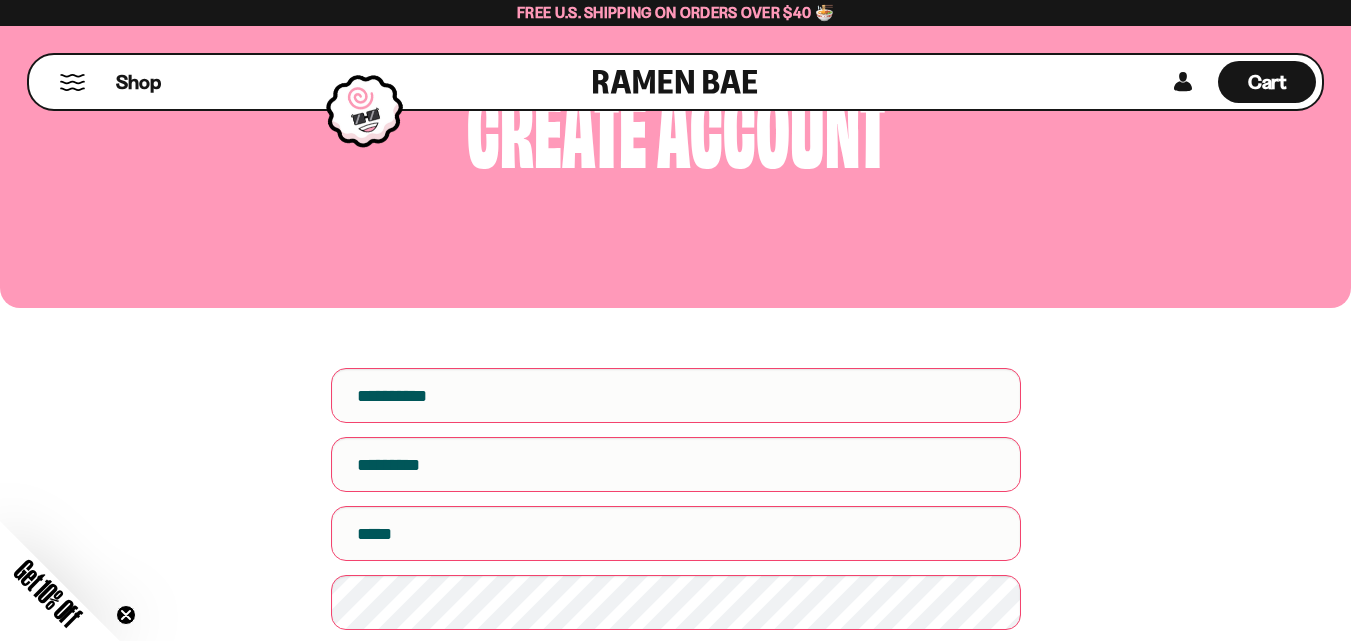 scroll, scrollTop: 100, scrollLeft: 0, axis: vertical 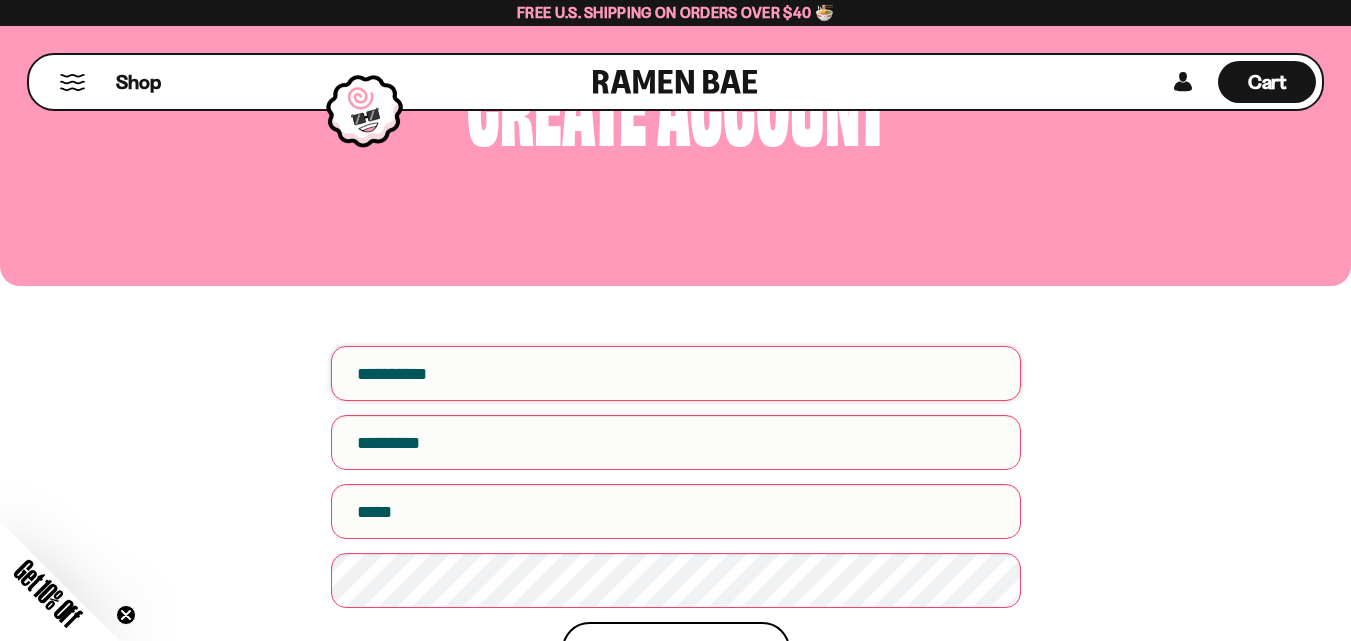 click on "First name" at bounding box center (676, 373) 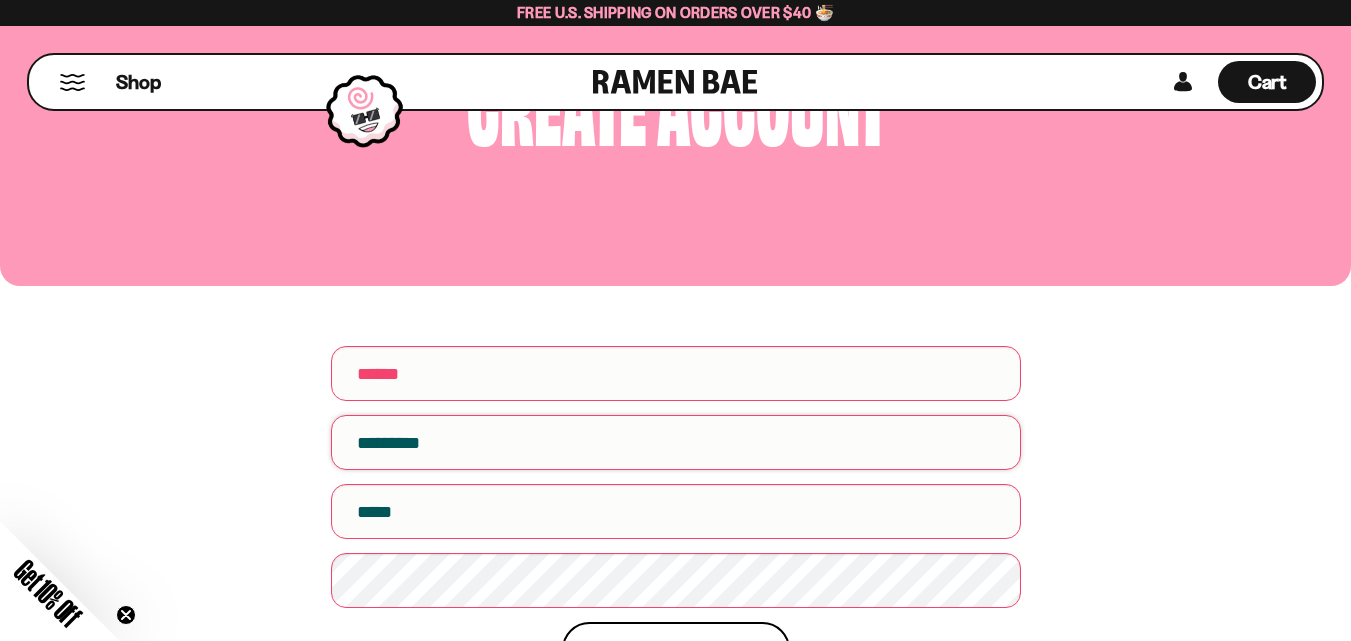 click at bounding box center [676, 442] 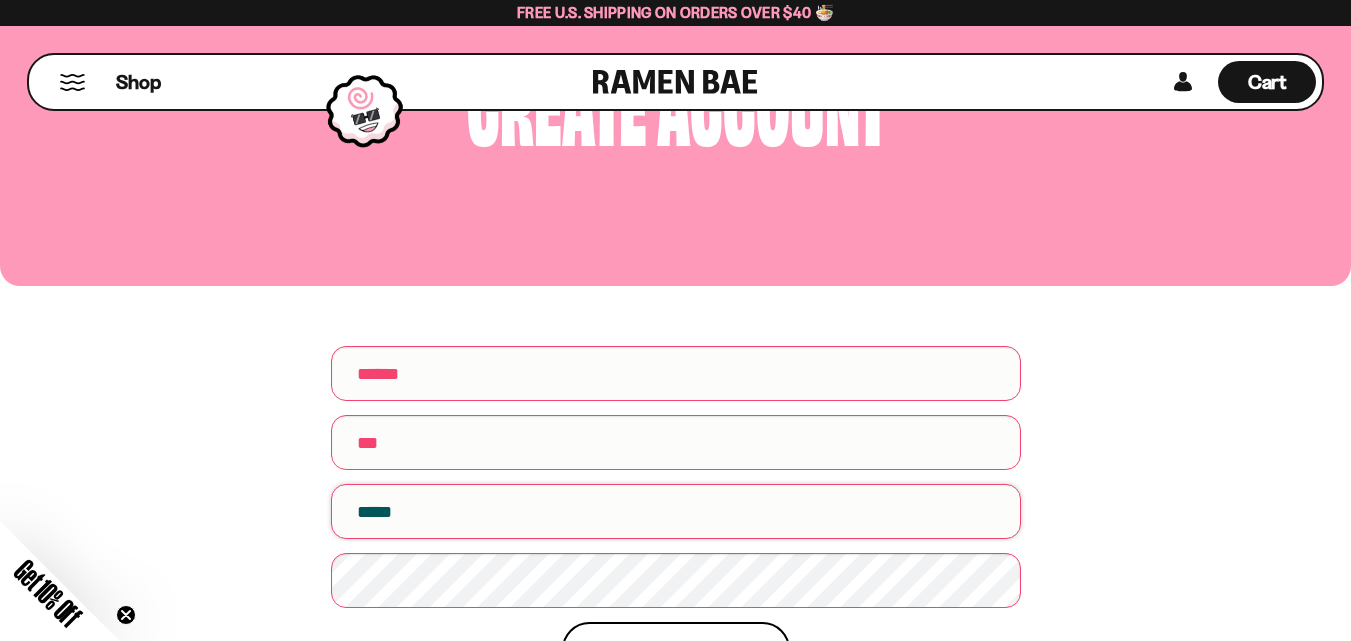 click on "Email" at bounding box center [676, 511] 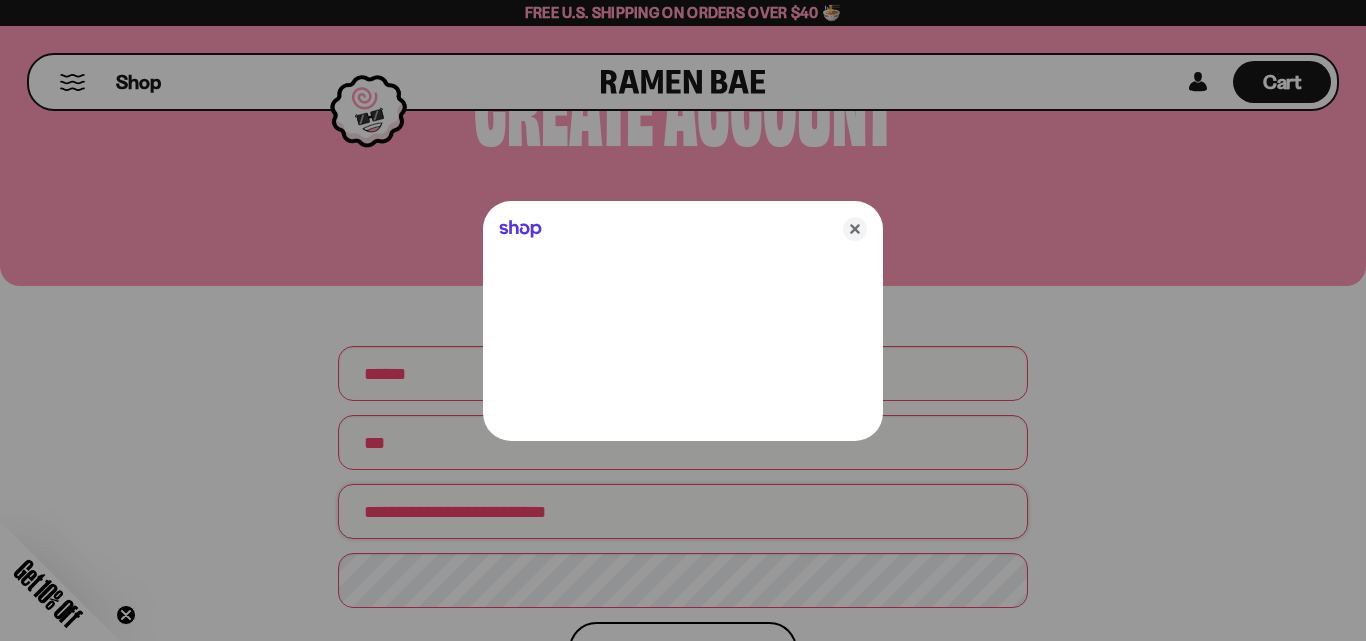 type on "**********" 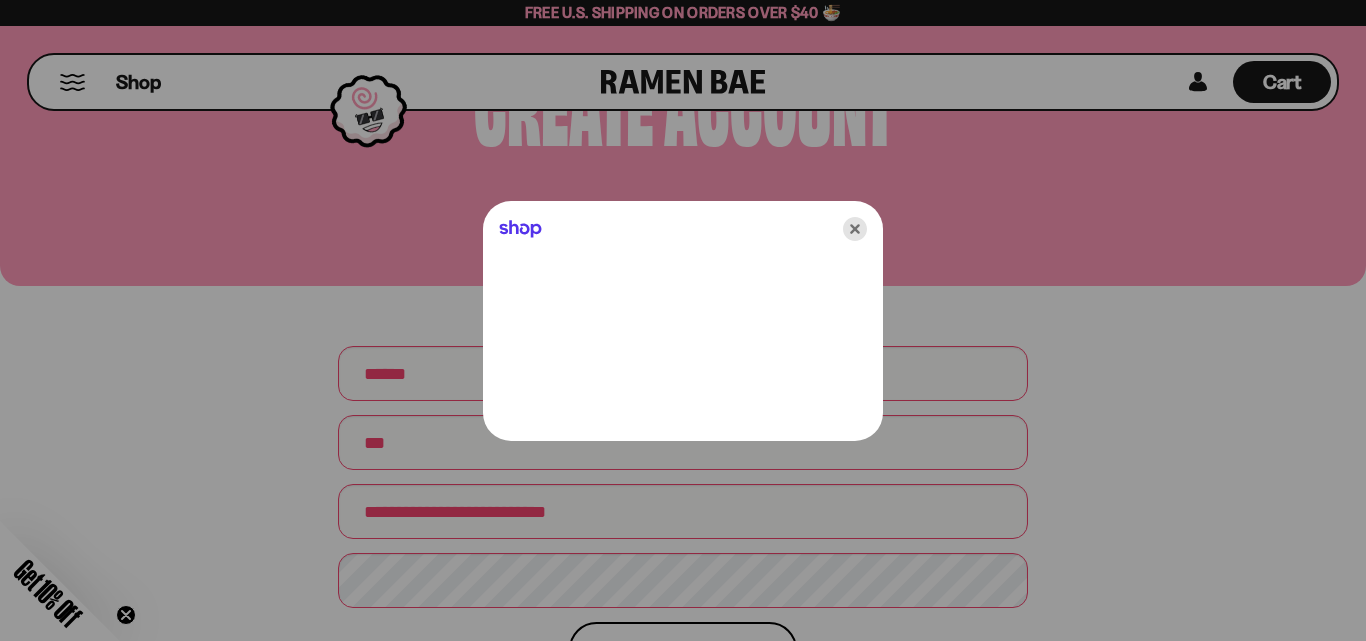 click 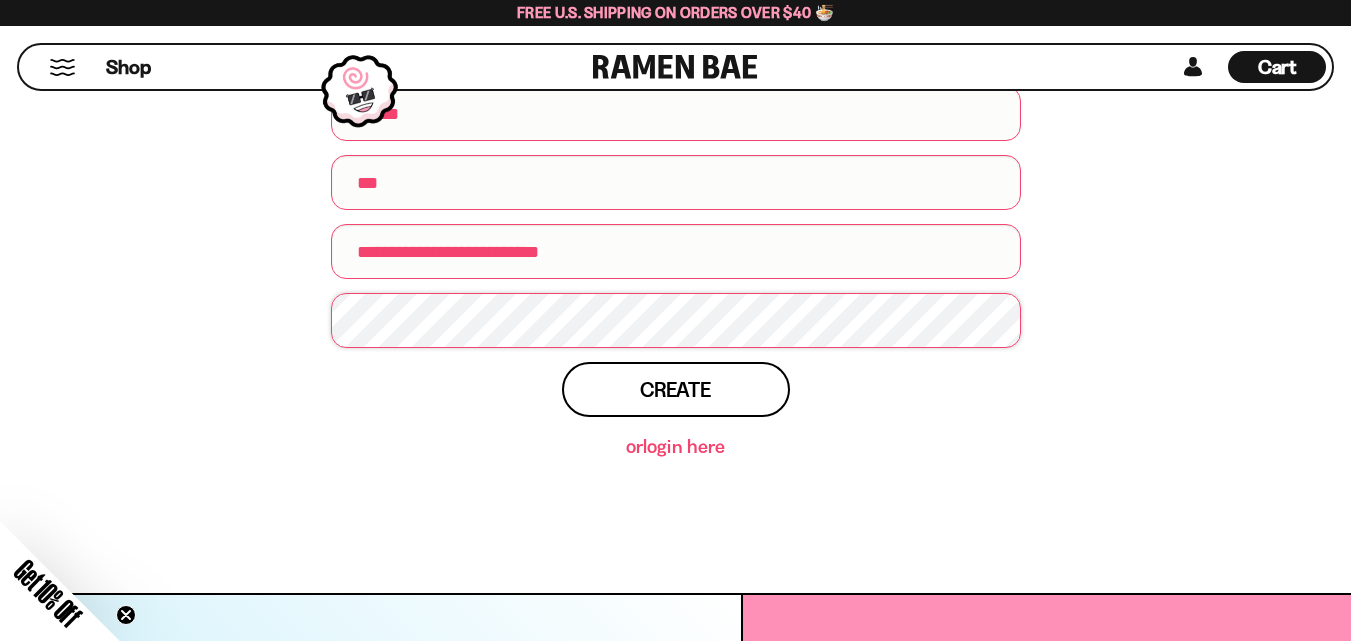 scroll, scrollTop: 400, scrollLeft: 0, axis: vertical 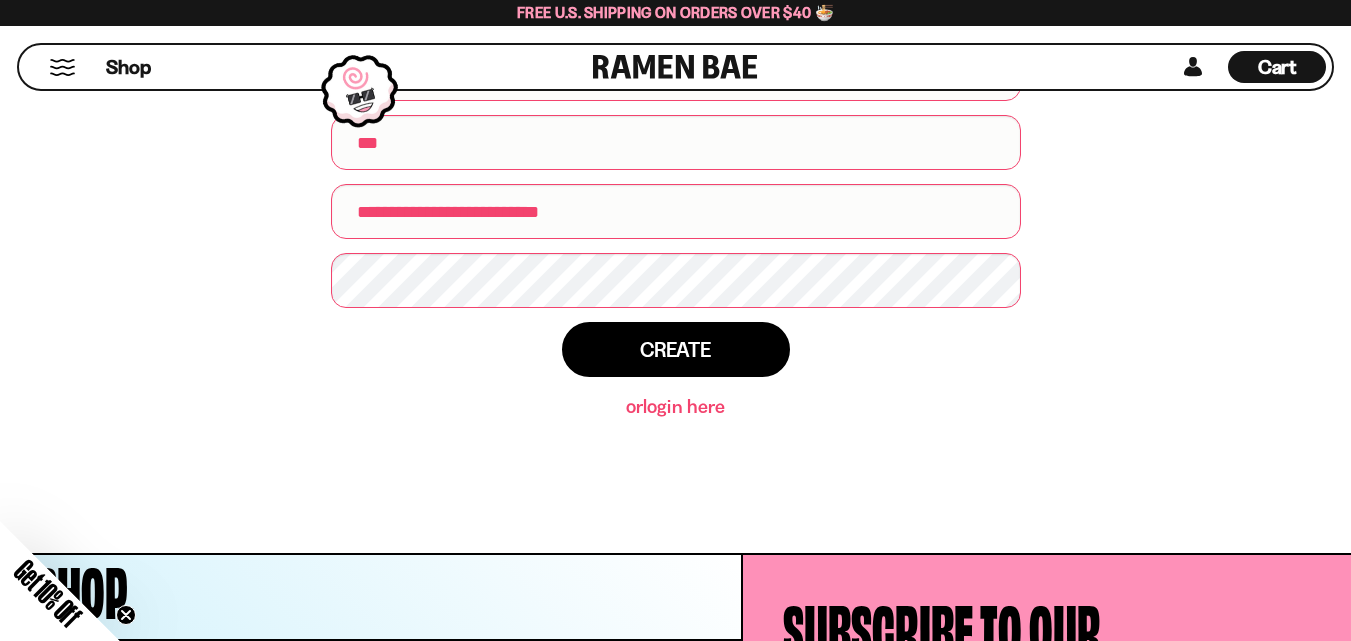 click on "Create" at bounding box center [675, 349] 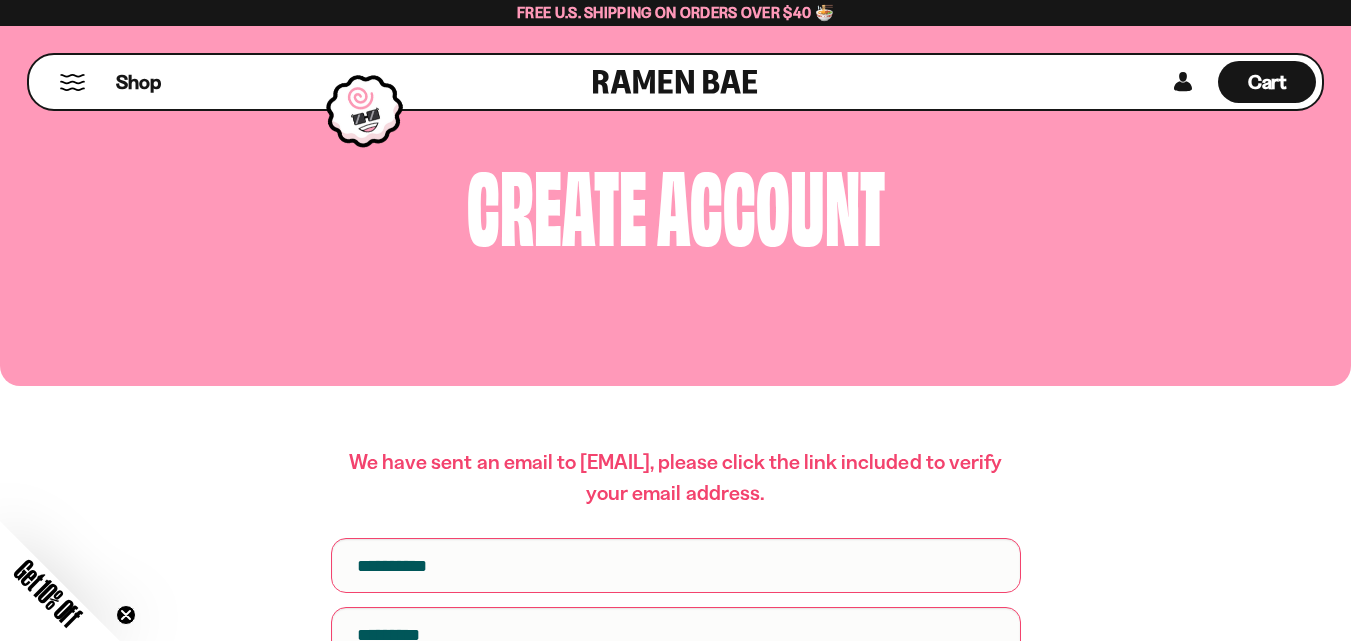 scroll, scrollTop: 100, scrollLeft: 0, axis: vertical 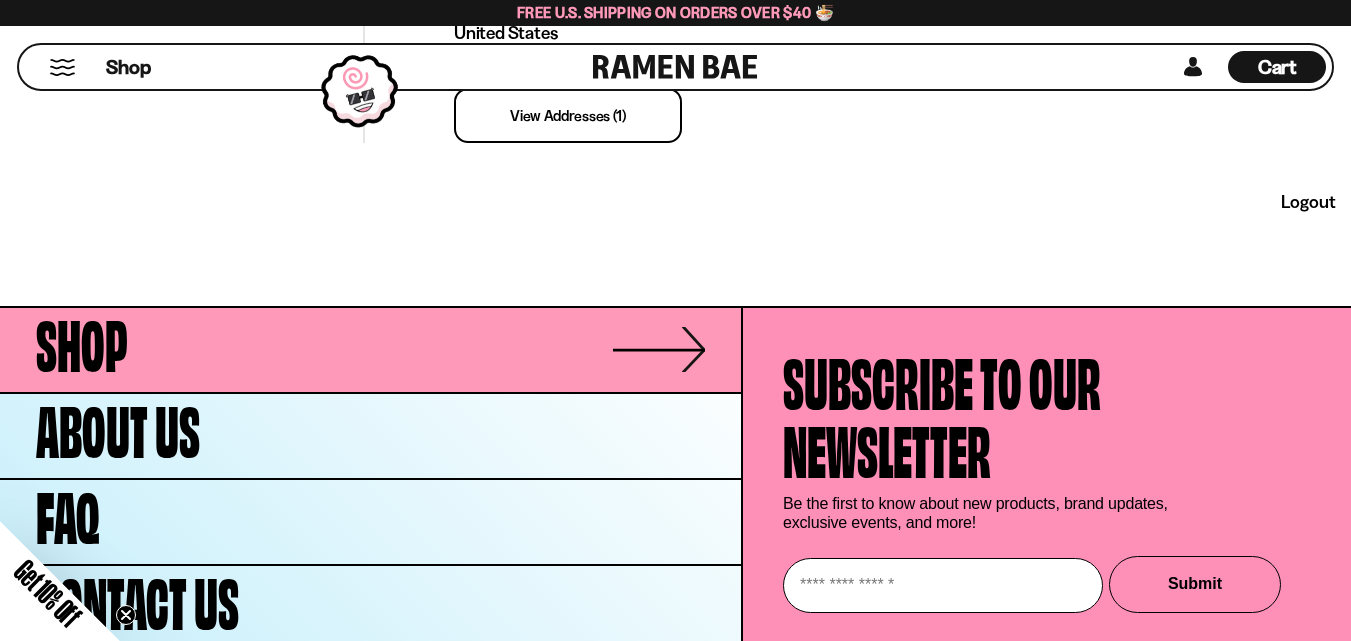 click on "Shop" at bounding box center [370, 350] 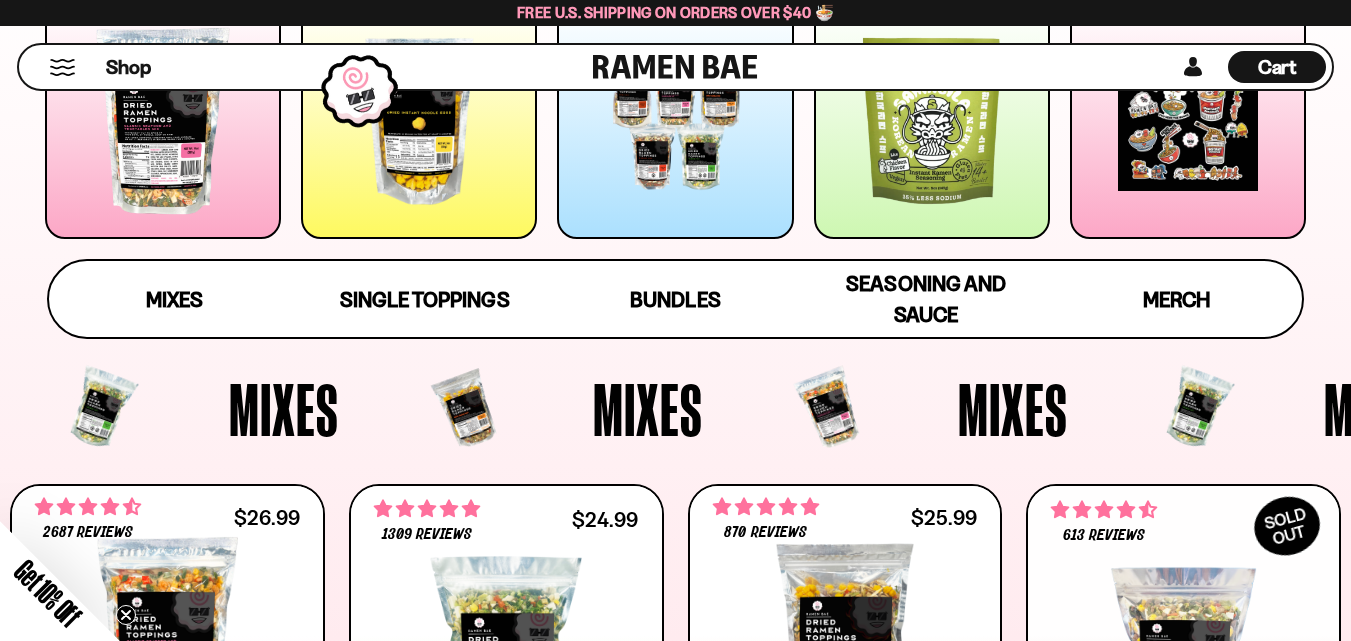 scroll, scrollTop: 400, scrollLeft: 0, axis: vertical 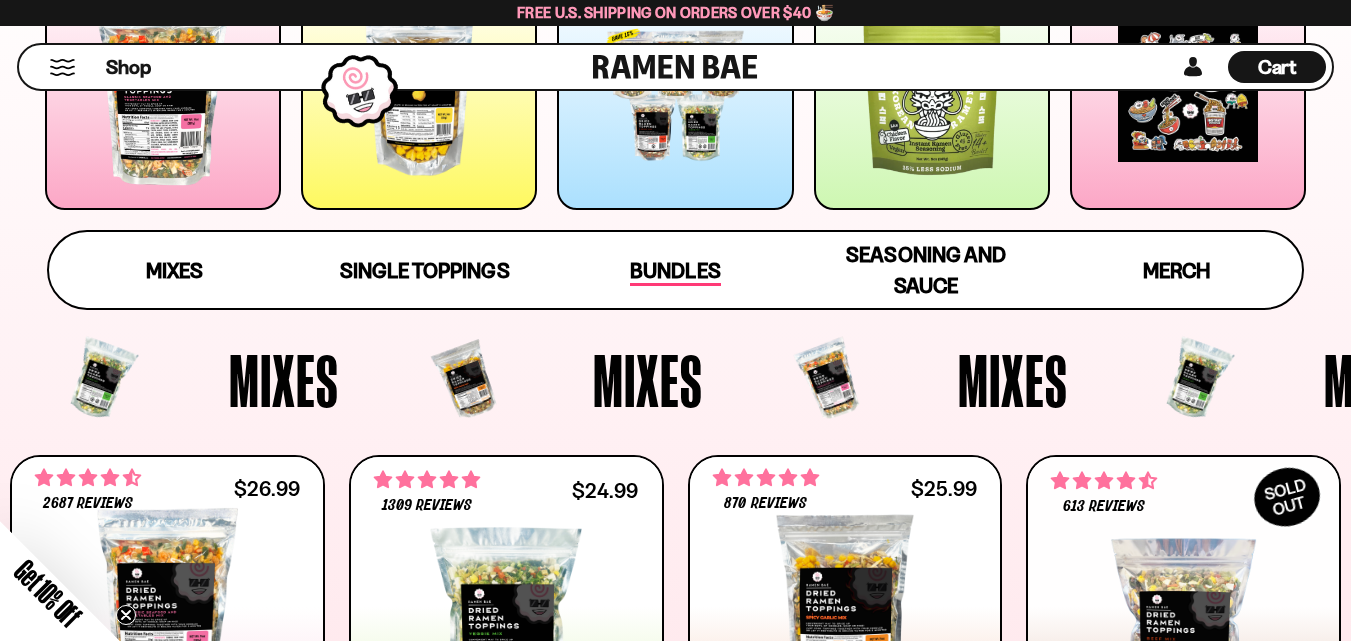 click on "Bundles" at bounding box center [675, 270] 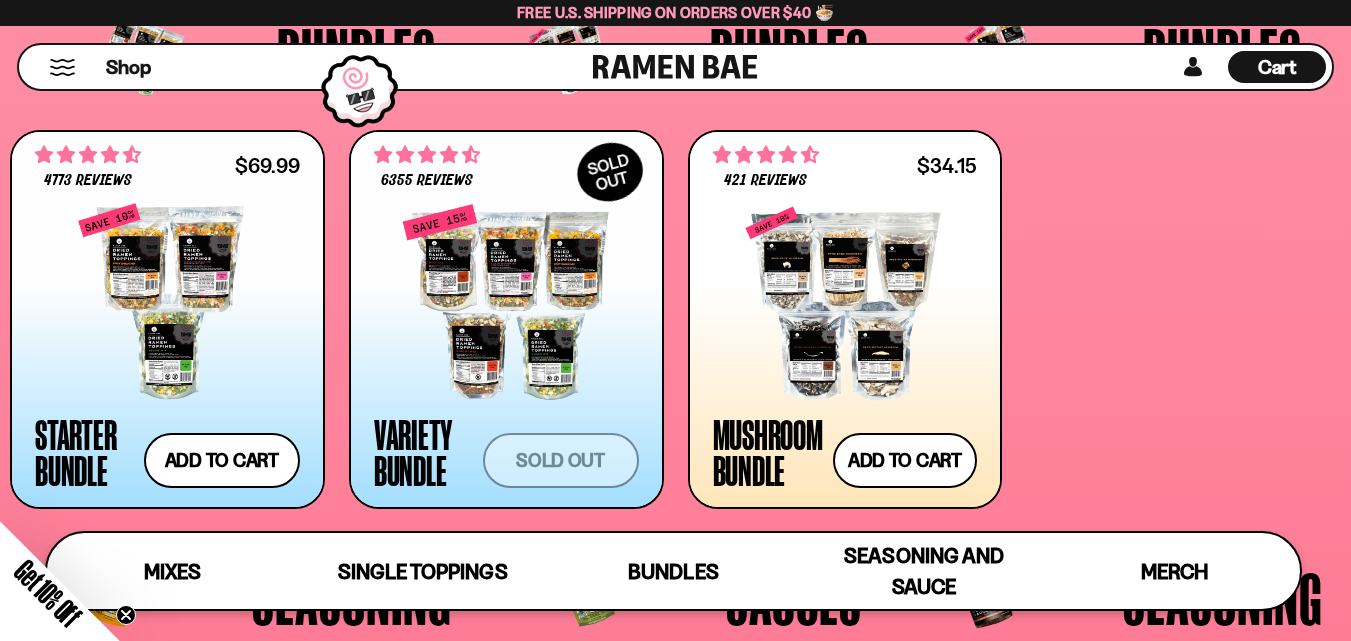 scroll, scrollTop: 4240, scrollLeft: 0, axis: vertical 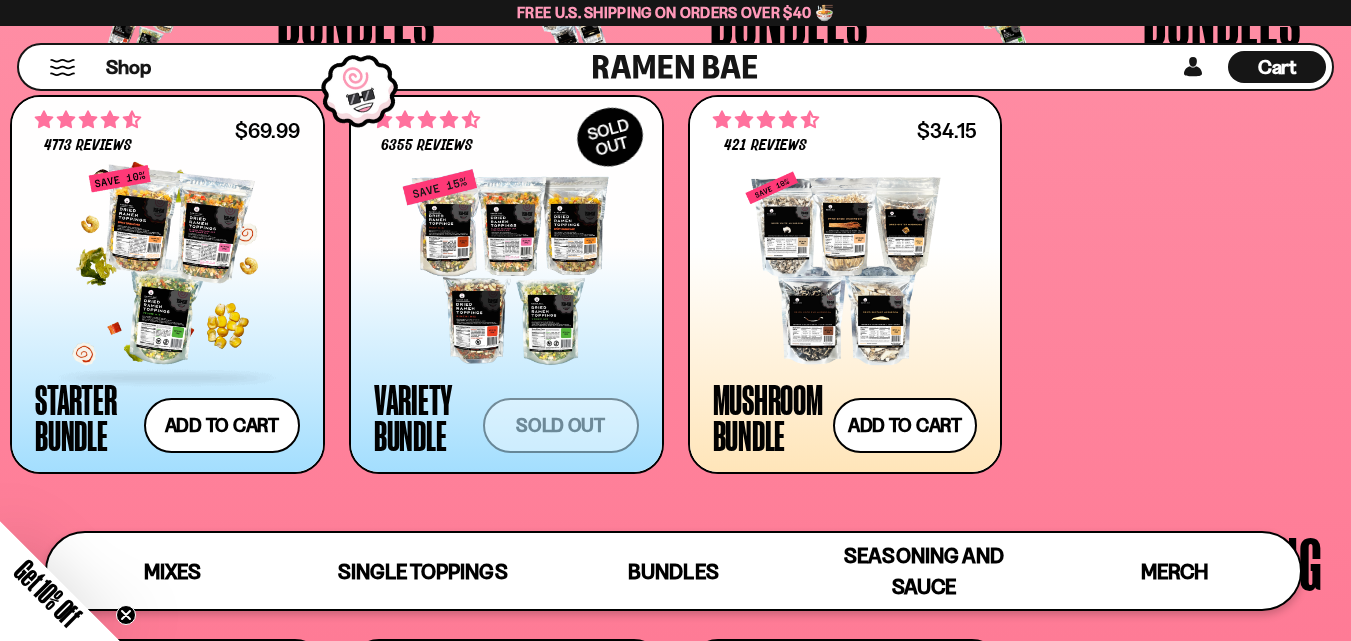 click at bounding box center [167, 267] 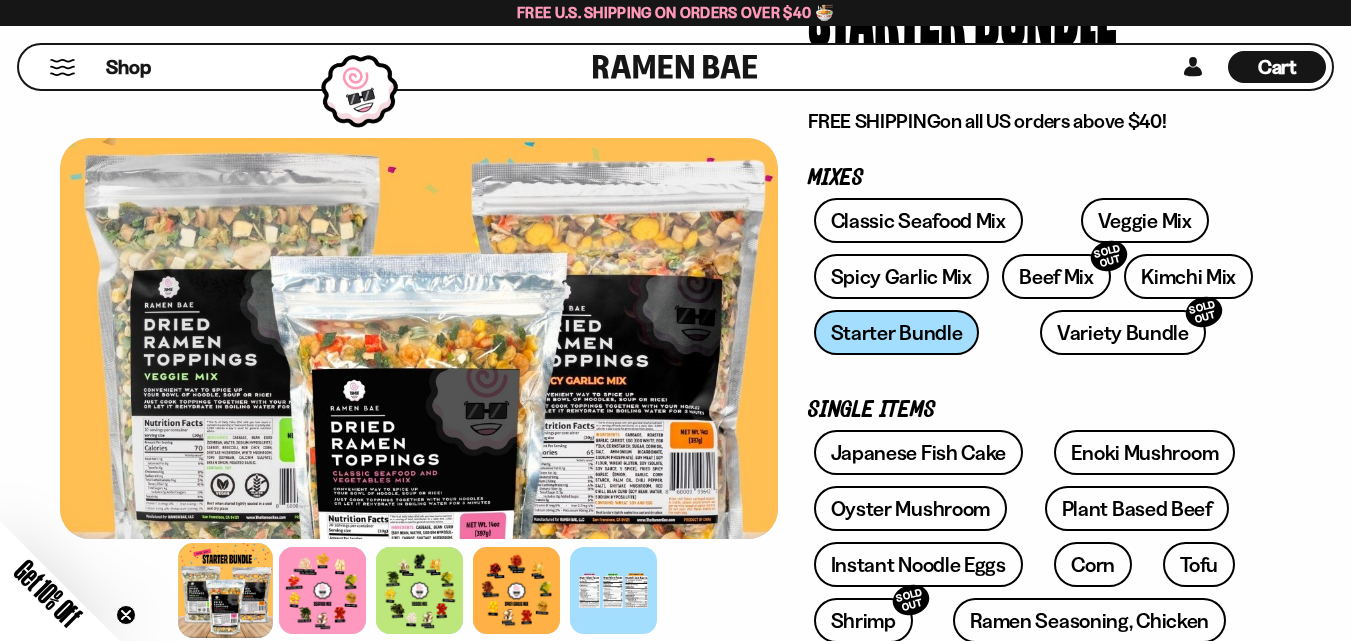 scroll, scrollTop: 200, scrollLeft: 0, axis: vertical 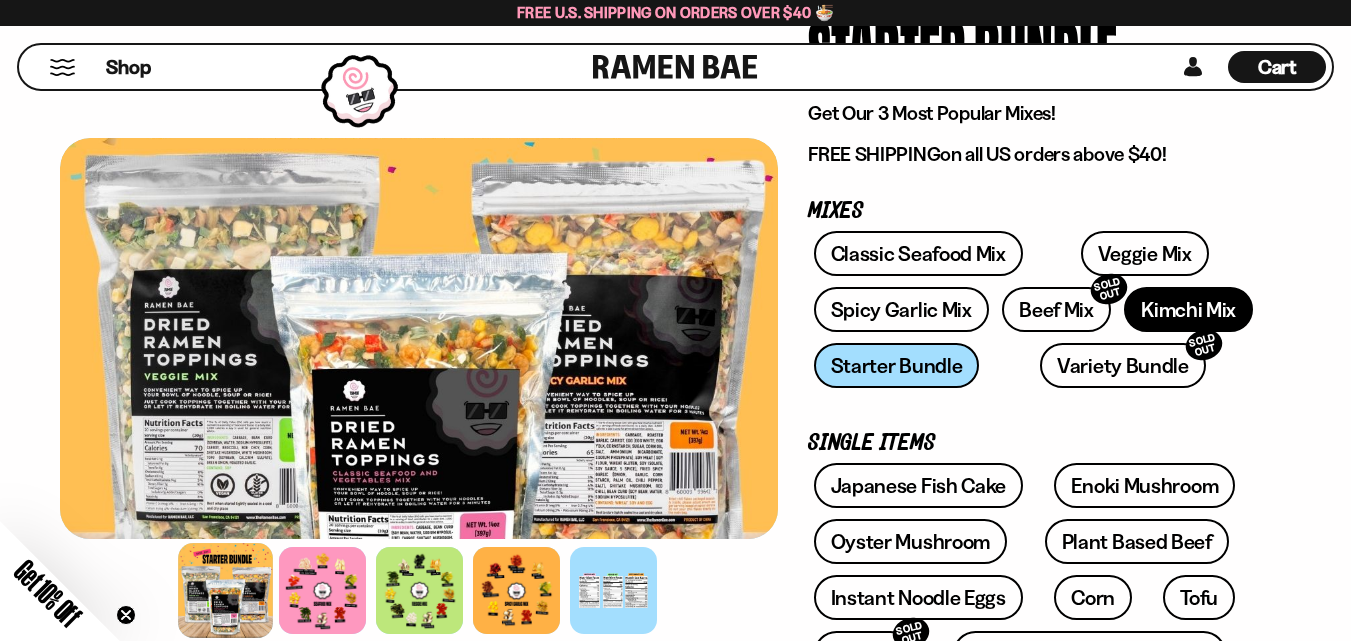 click on "Kimchi Mix" at bounding box center [1188, 309] 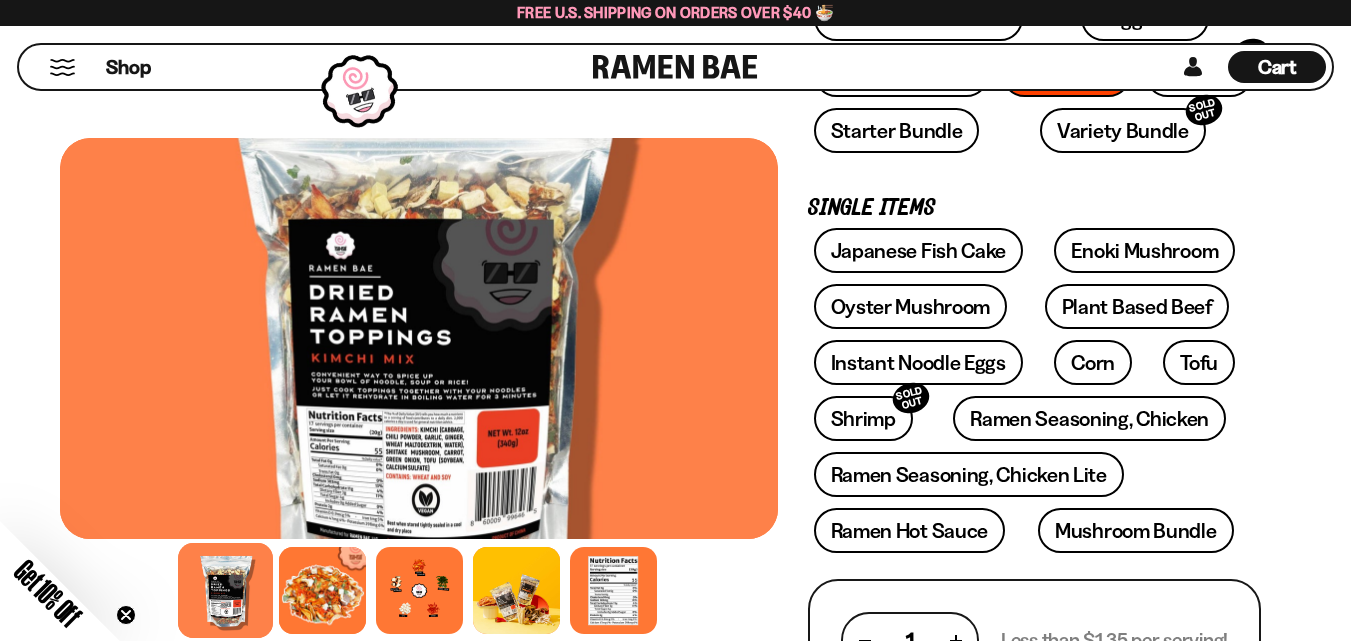 scroll, scrollTop: 400, scrollLeft: 0, axis: vertical 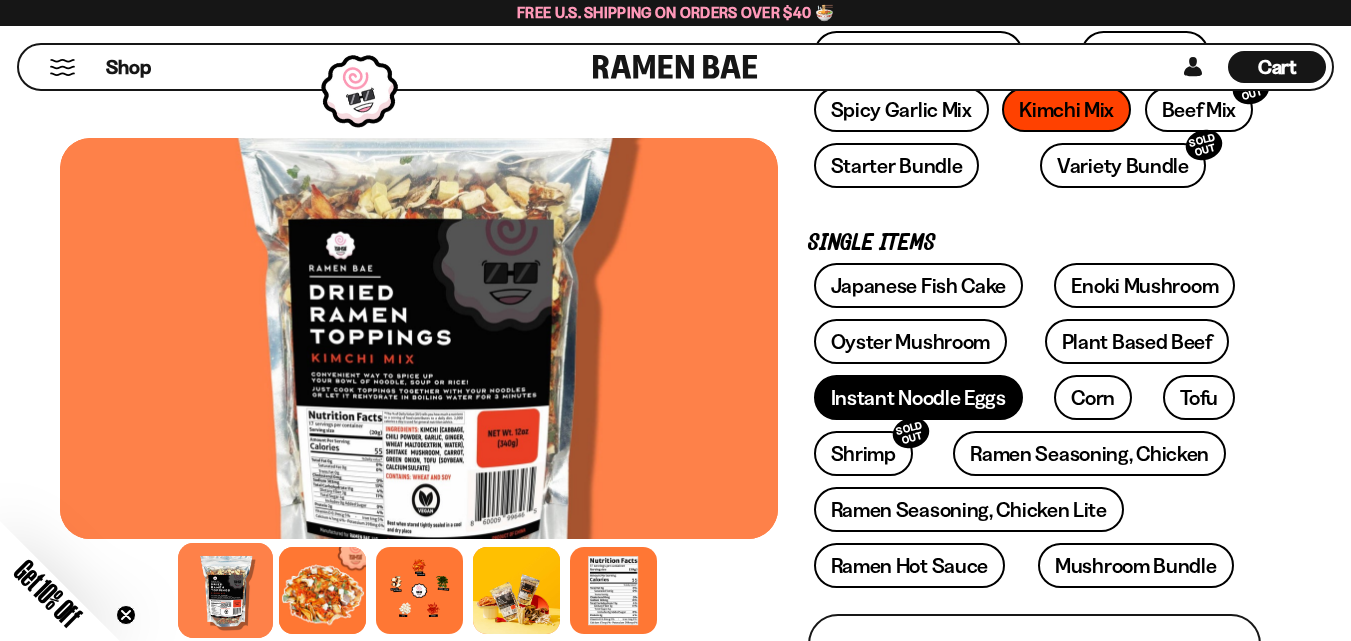 click on "Instant Noodle Eggs" at bounding box center (918, 397) 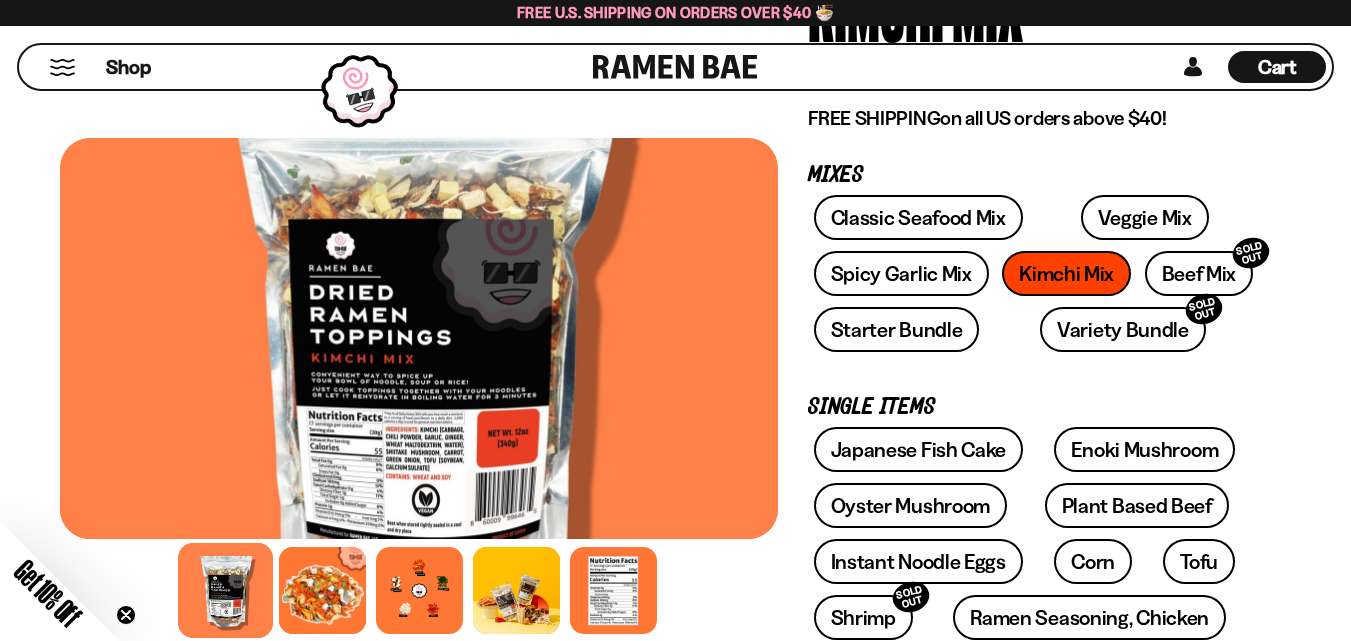 scroll, scrollTop: 200, scrollLeft: 0, axis: vertical 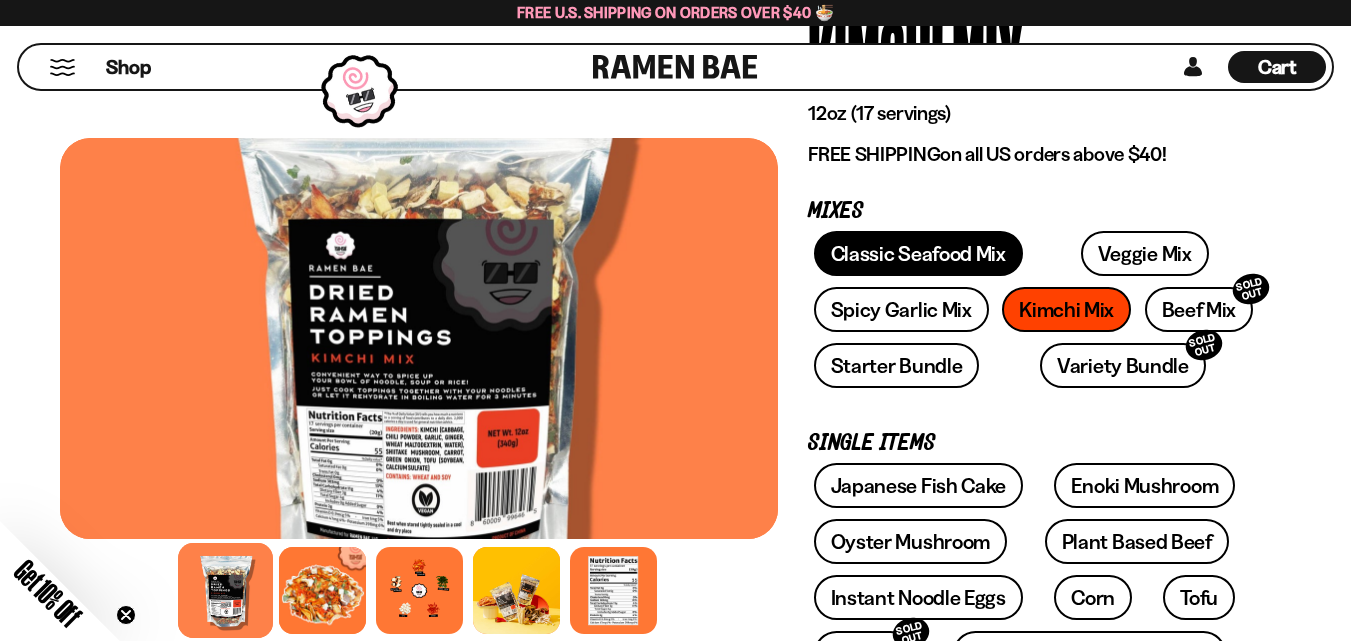 click on "Classic Seafood Mix" at bounding box center [918, 253] 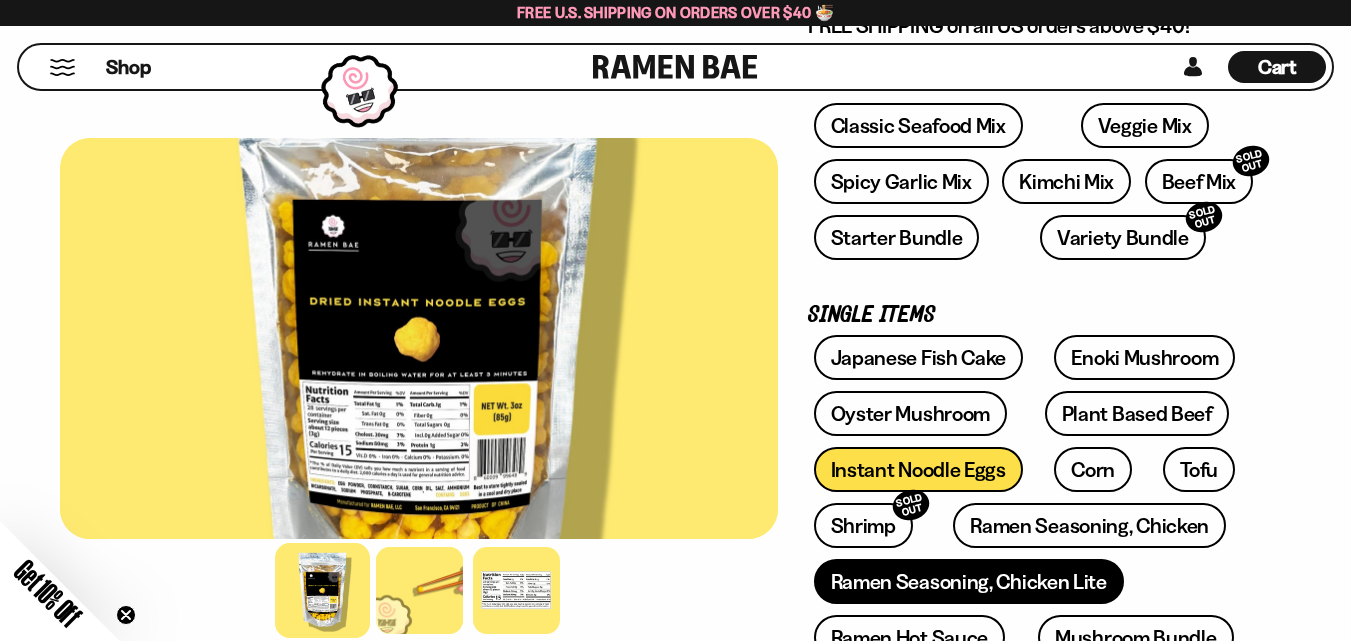 scroll, scrollTop: 300, scrollLeft: 0, axis: vertical 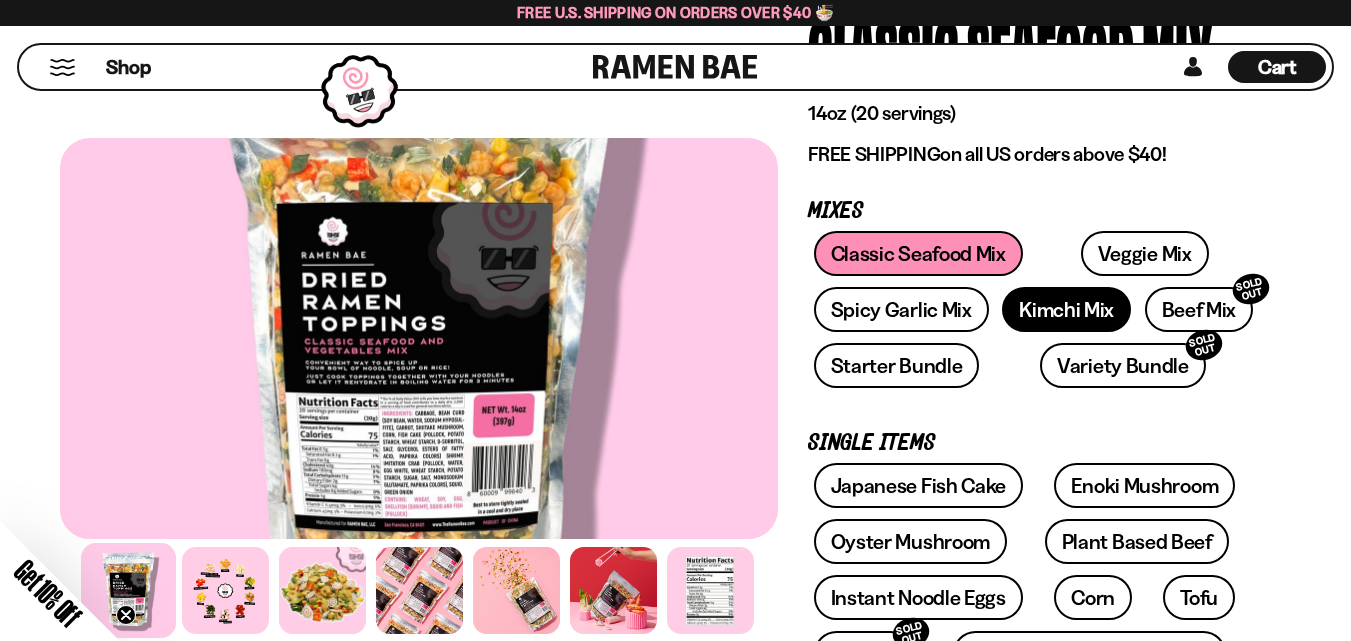 click on "Kimchi Mix" at bounding box center (1066, 309) 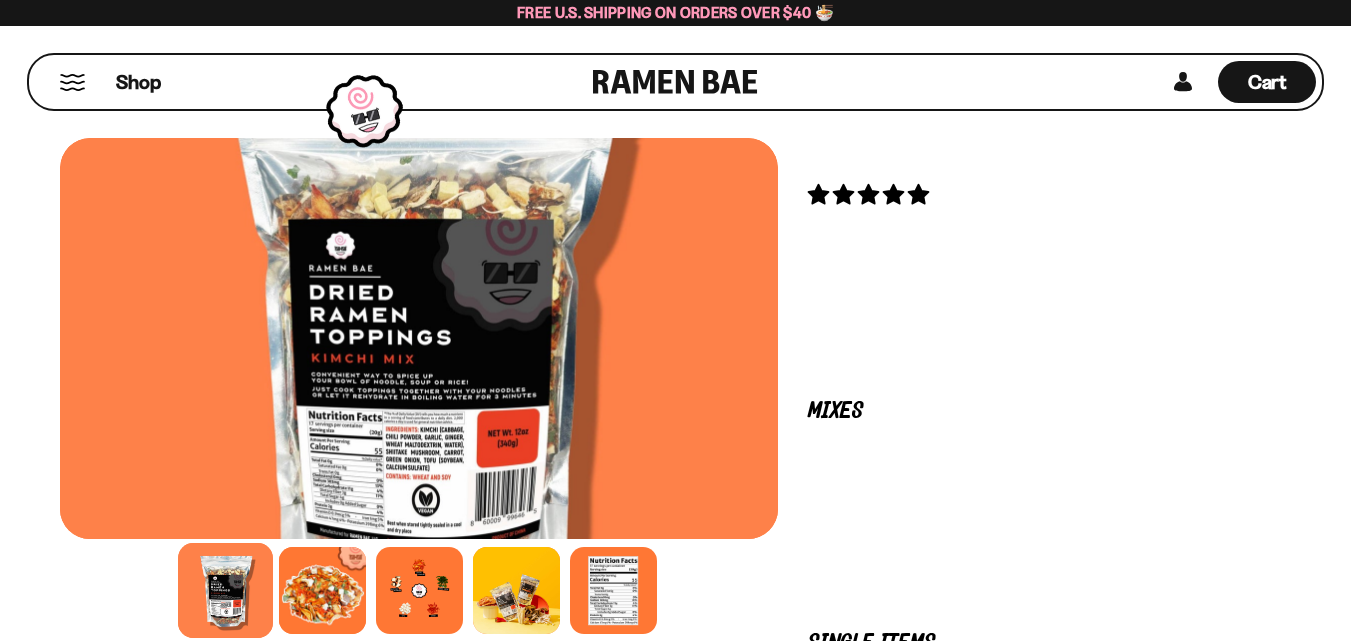 scroll, scrollTop: 0, scrollLeft: 0, axis: both 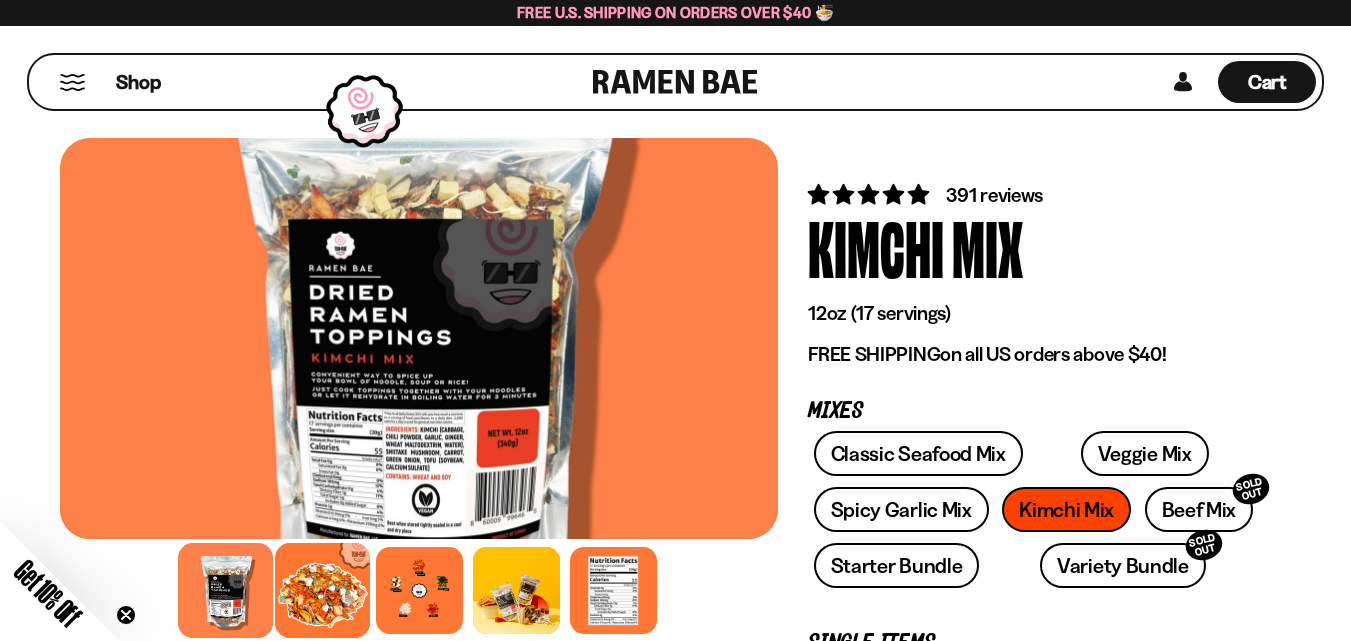 click at bounding box center [322, 590] 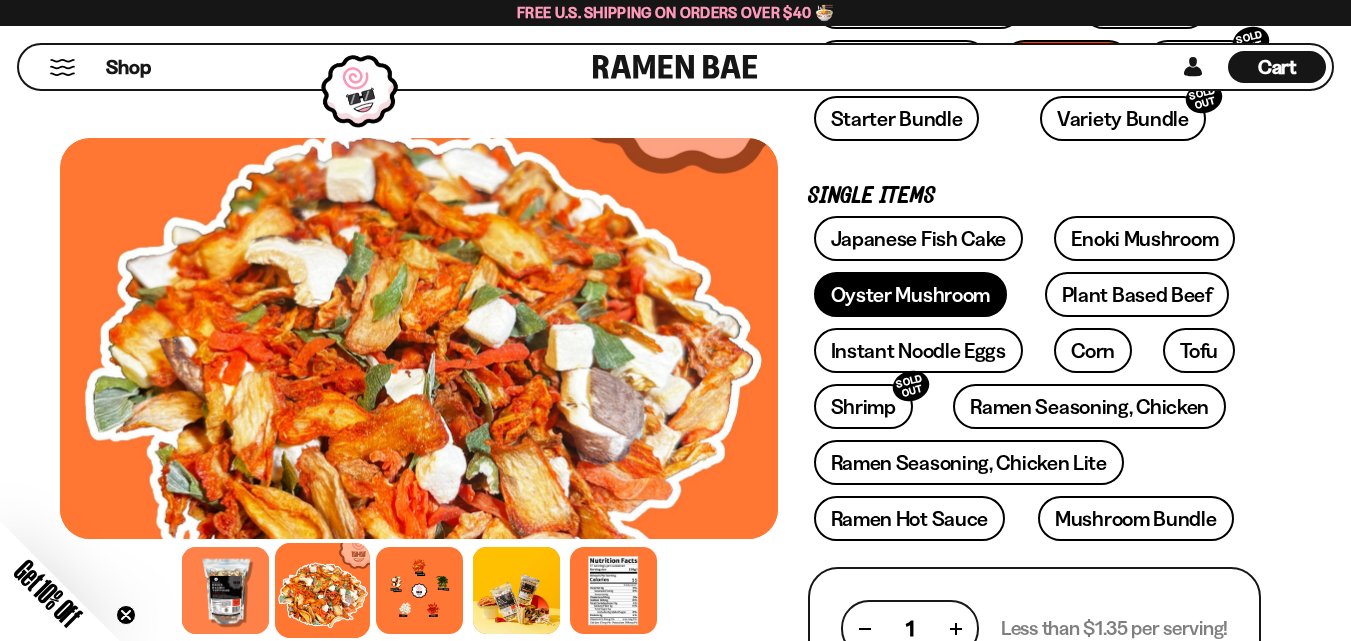 scroll, scrollTop: 400, scrollLeft: 0, axis: vertical 